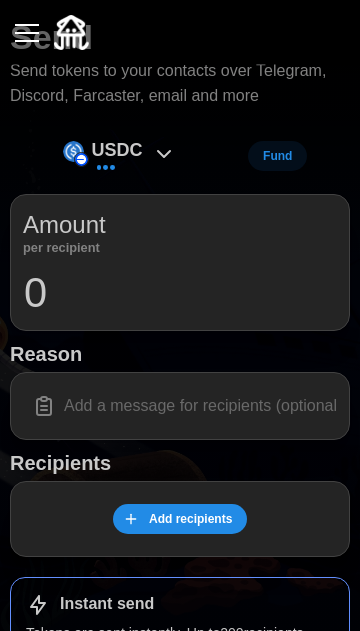 scroll, scrollTop: 0, scrollLeft: 0, axis: both 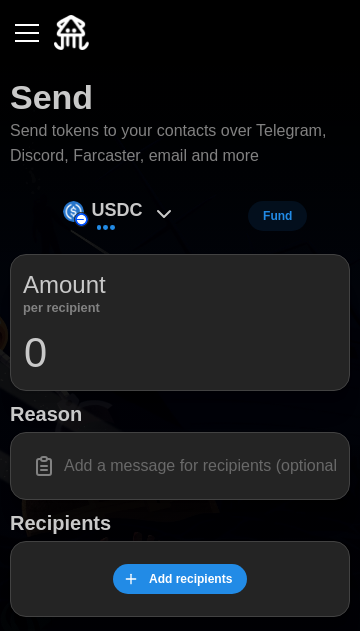 click at bounding box center [27, 33] 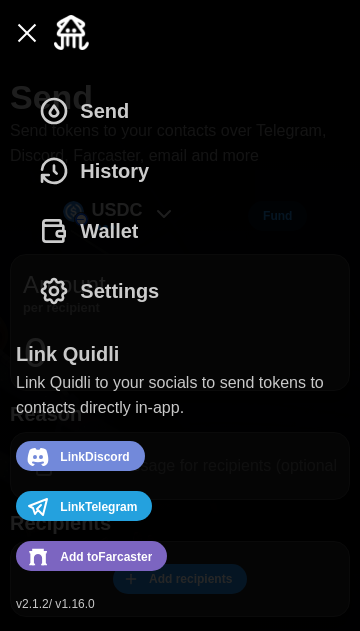 click on "History" at bounding box center (114, 171) 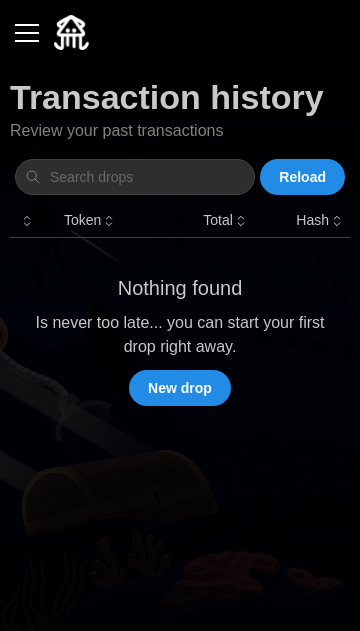 click on "New drop" at bounding box center (180, 388) 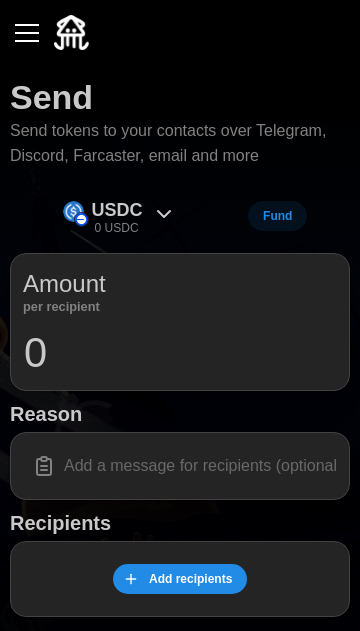 click on "0" at bounding box center [180, 353] 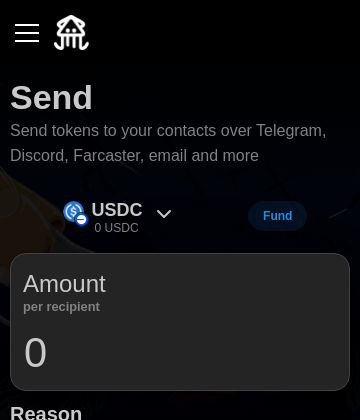 click on "Fund" at bounding box center [277, 216] 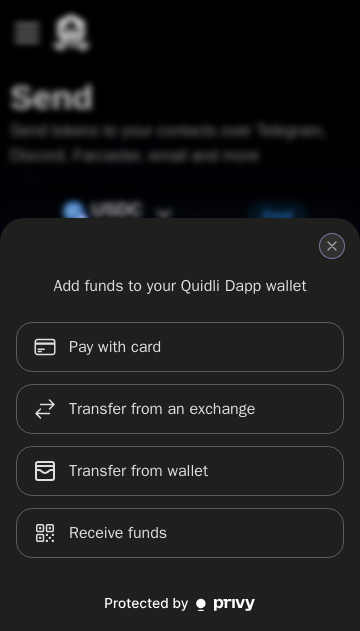 click 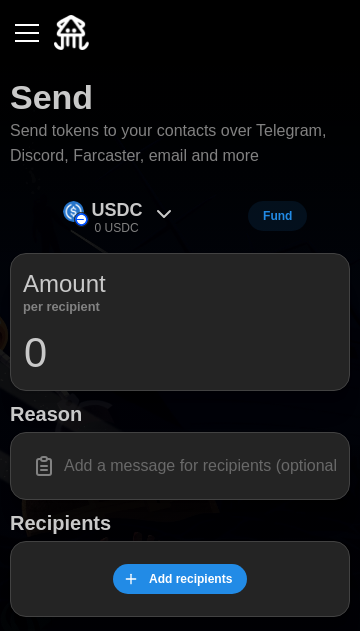 click at bounding box center [27, 33] 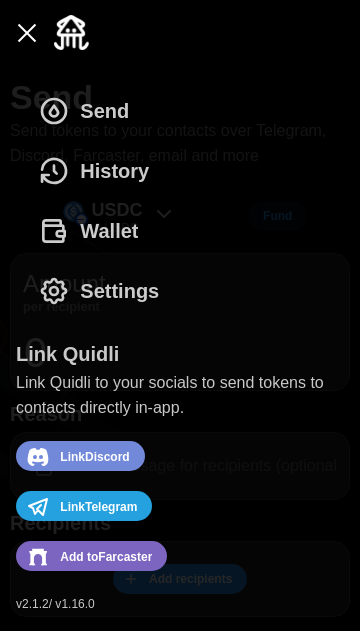 click on "History" at bounding box center [114, 171] 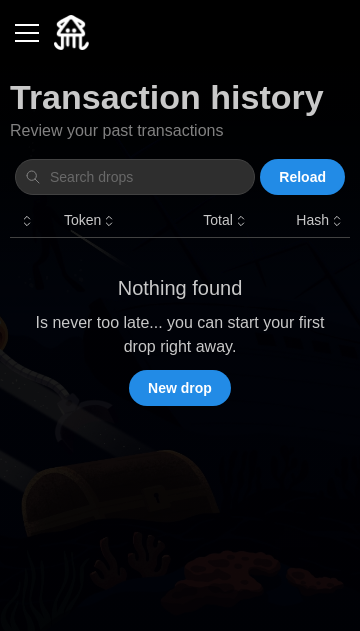 click on "Reload" at bounding box center (302, 177) 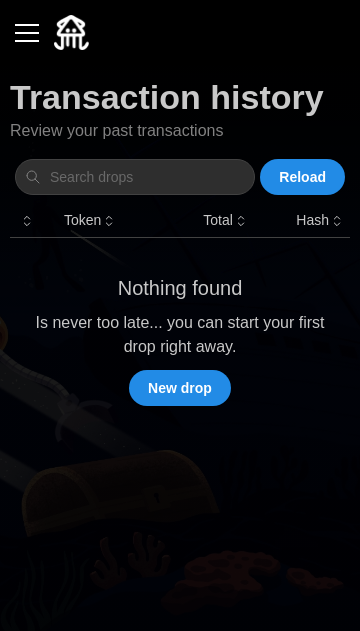 click at bounding box center [27, 33] 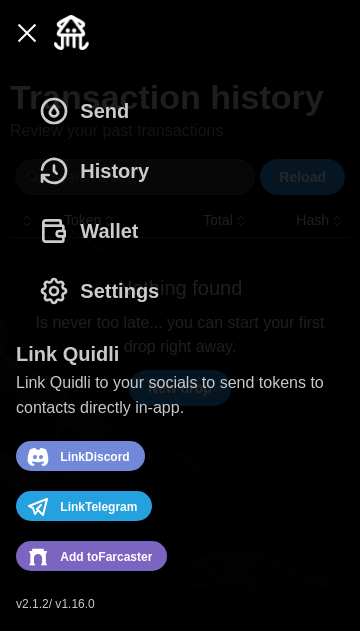 click on "Wallet" at bounding box center (93, 231) 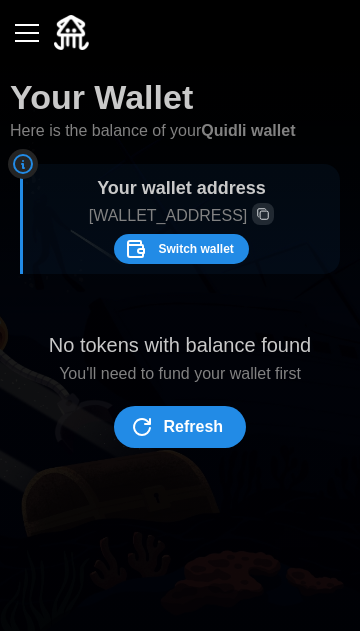 click on "Refresh" at bounding box center (194, 427) 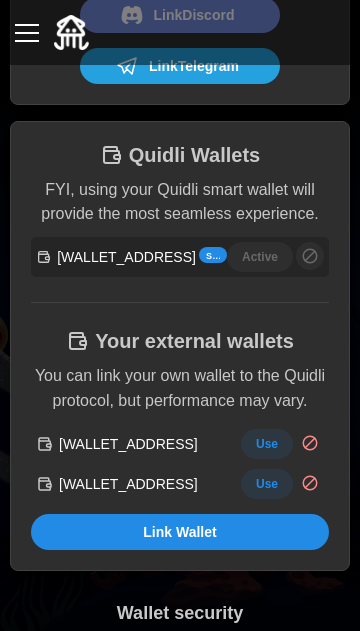 scroll, scrollTop: 350, scrollLeft: 0, axis: vertical 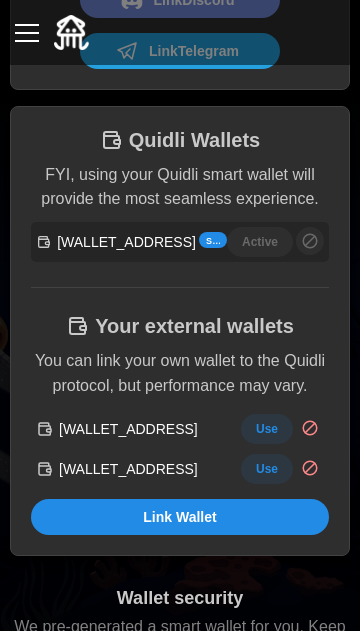 click on "Link Wallet" at bounding box center (180, 517) 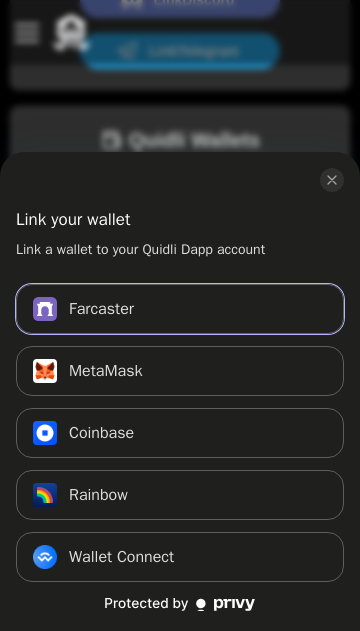 click on "Farcaster Connect" at bounding box center (180, 309) 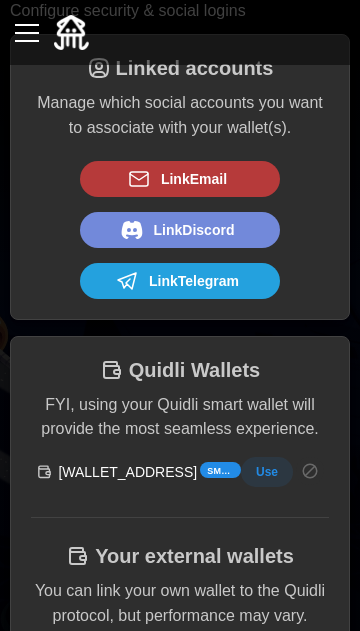 scroll, scrollTop: 0, scrollLeft: 0, axis: both 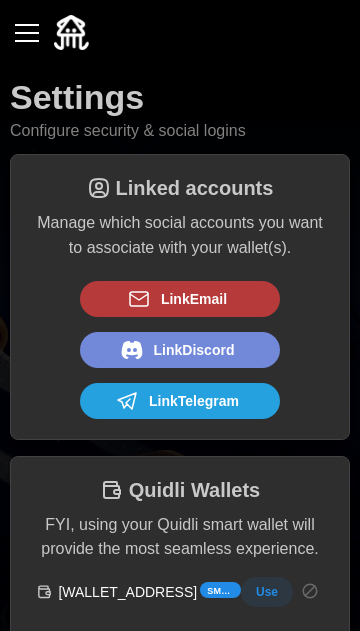 click at bounding box center [27, 33] 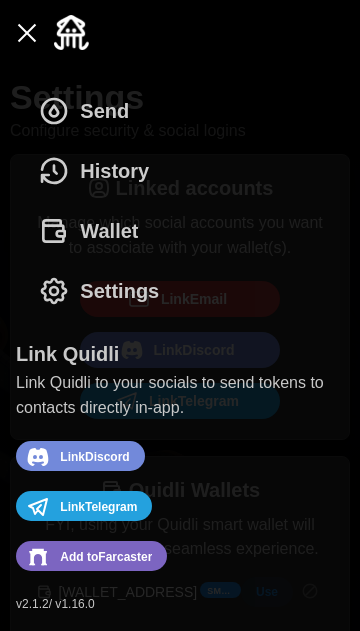 click on "History" at bounding box center (99, 171) 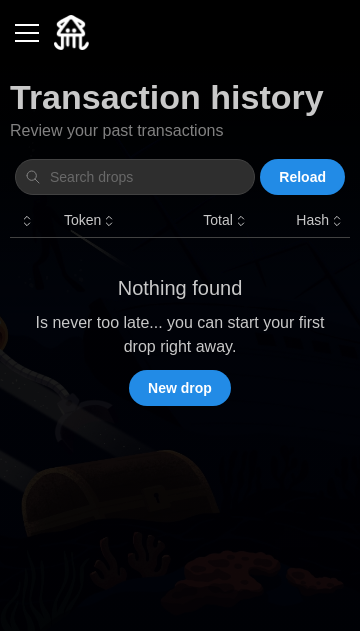 click on "Reload" at bounding box center [302, 177] 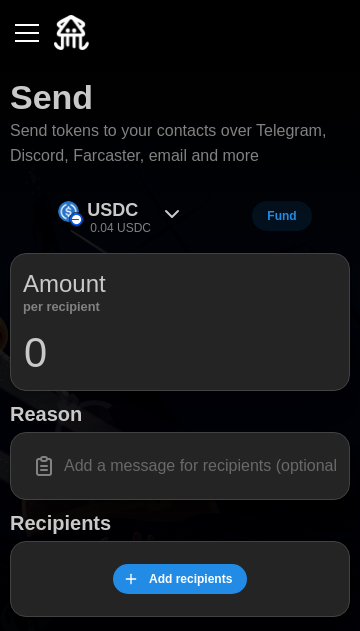 click at bounding box center [27, 33] 